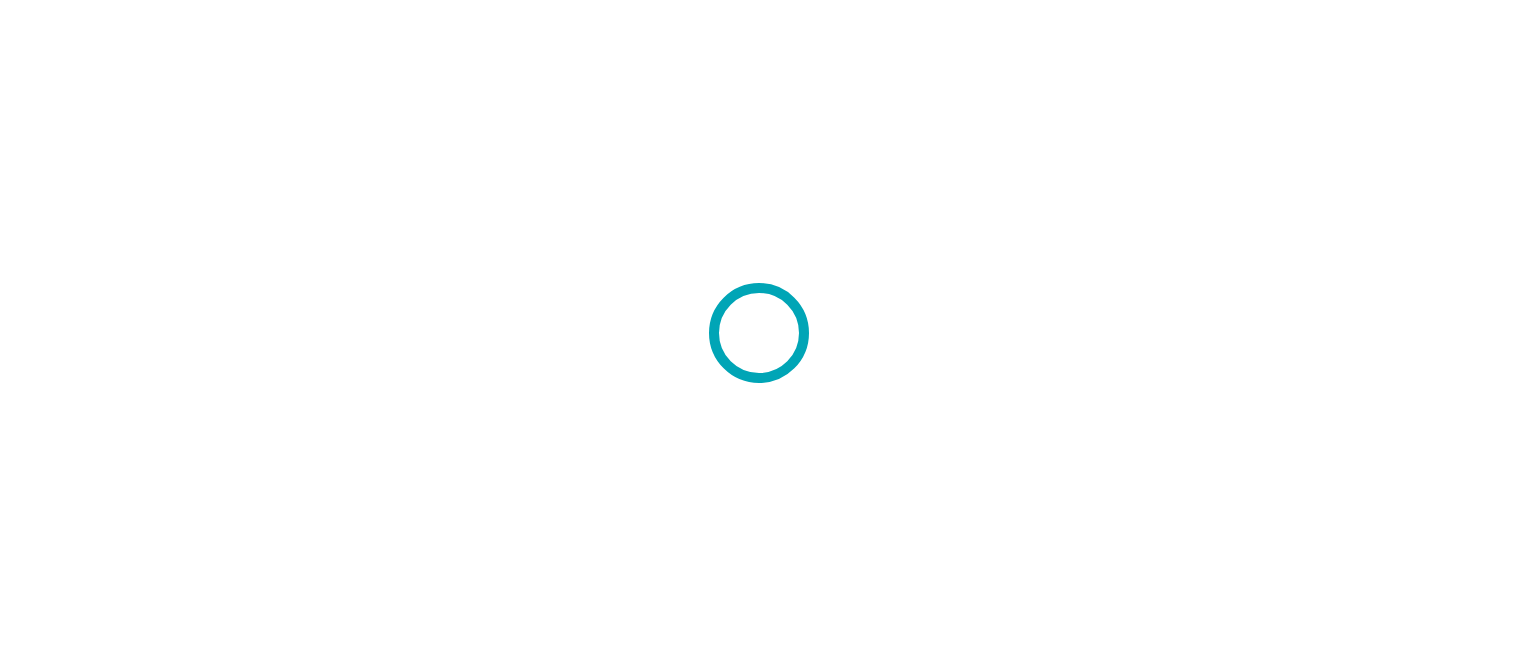 scroll, scrollTop: 0, scrollLeft: 0, axis: both 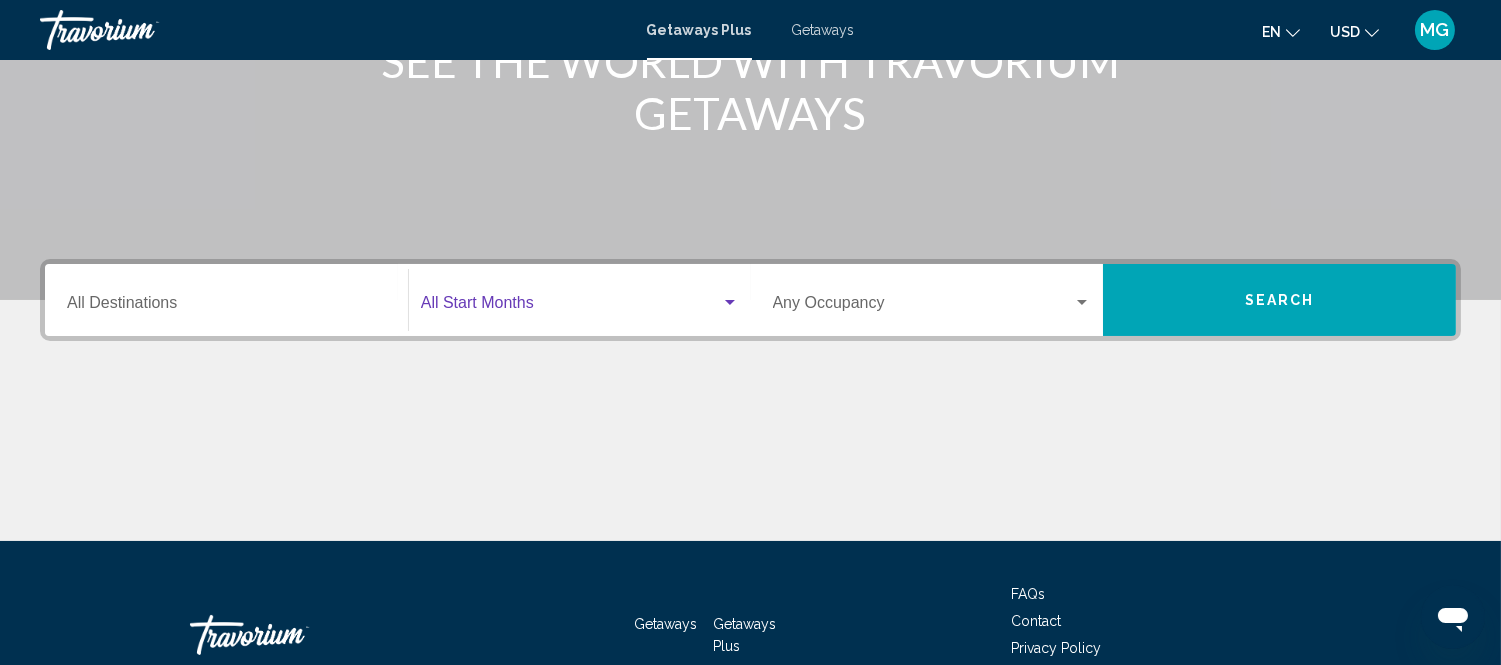 click at bounding box center [730, 303] 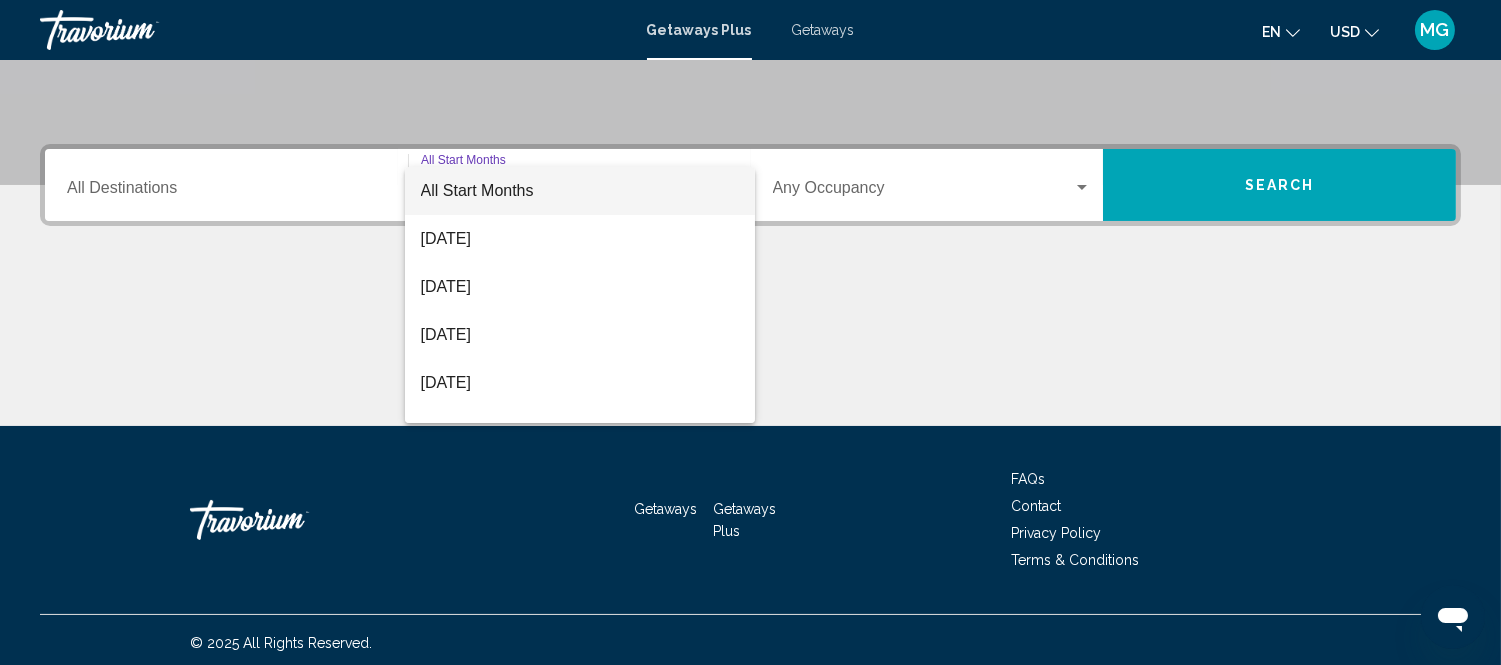 scroll, scrollTop: 420, scrollLeft: 0, axis: vertical 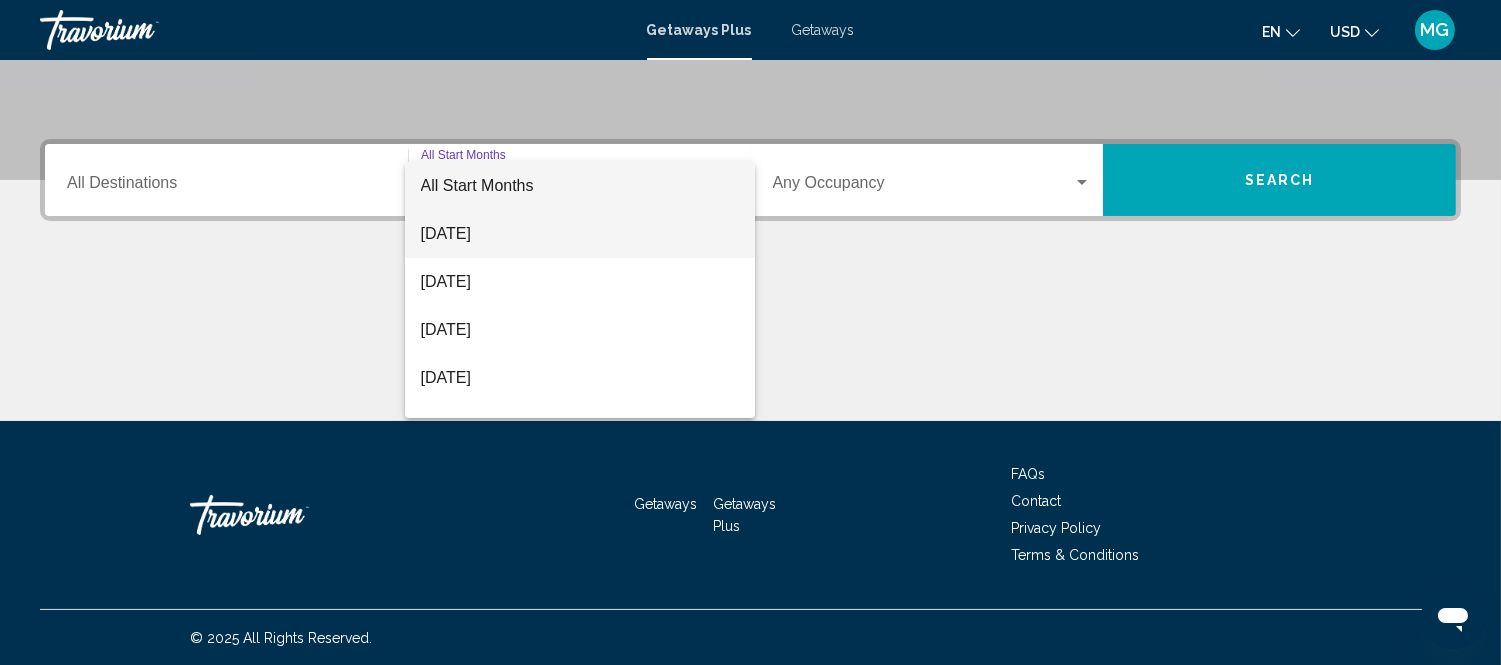 click on "[DATE]" at bounding box center [580, 234] 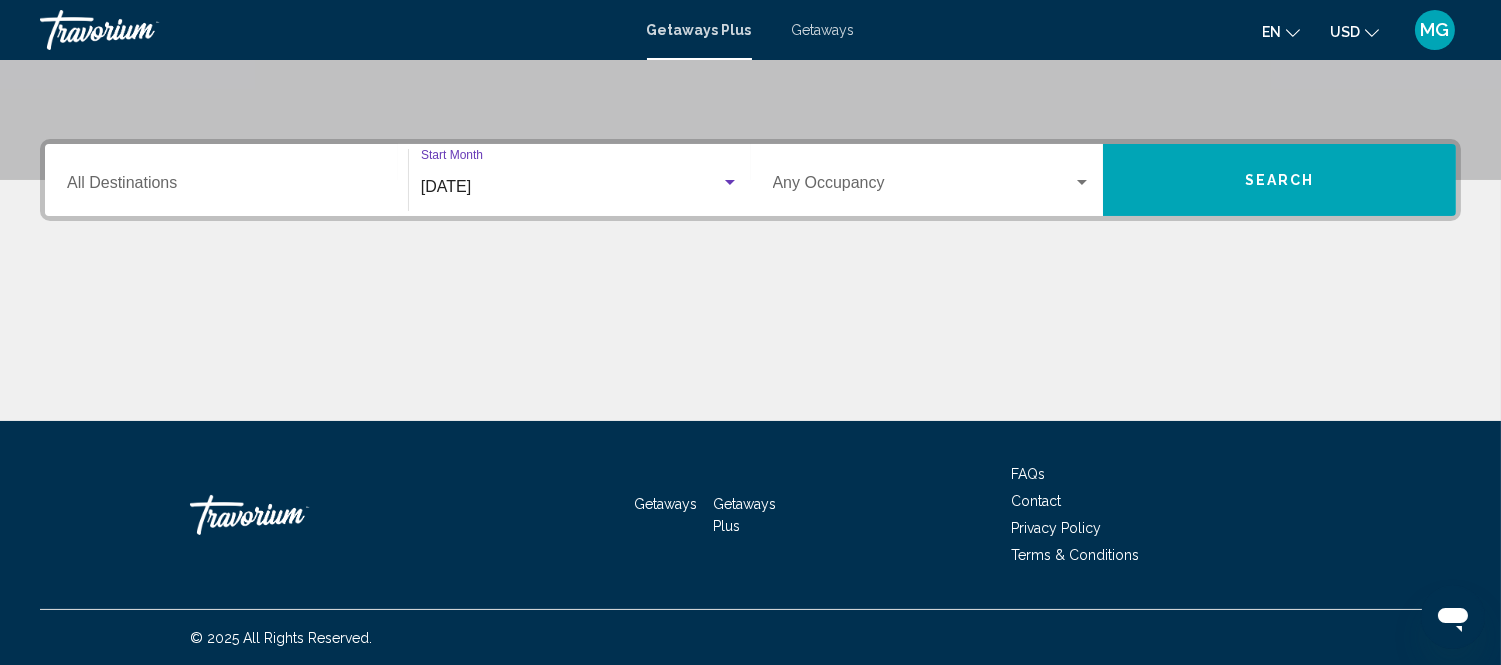 click on "Destination All Destinations [DATE] Start Month All Start Months Occupancy Any Occupancy Search" at bounding box center [750, 280] 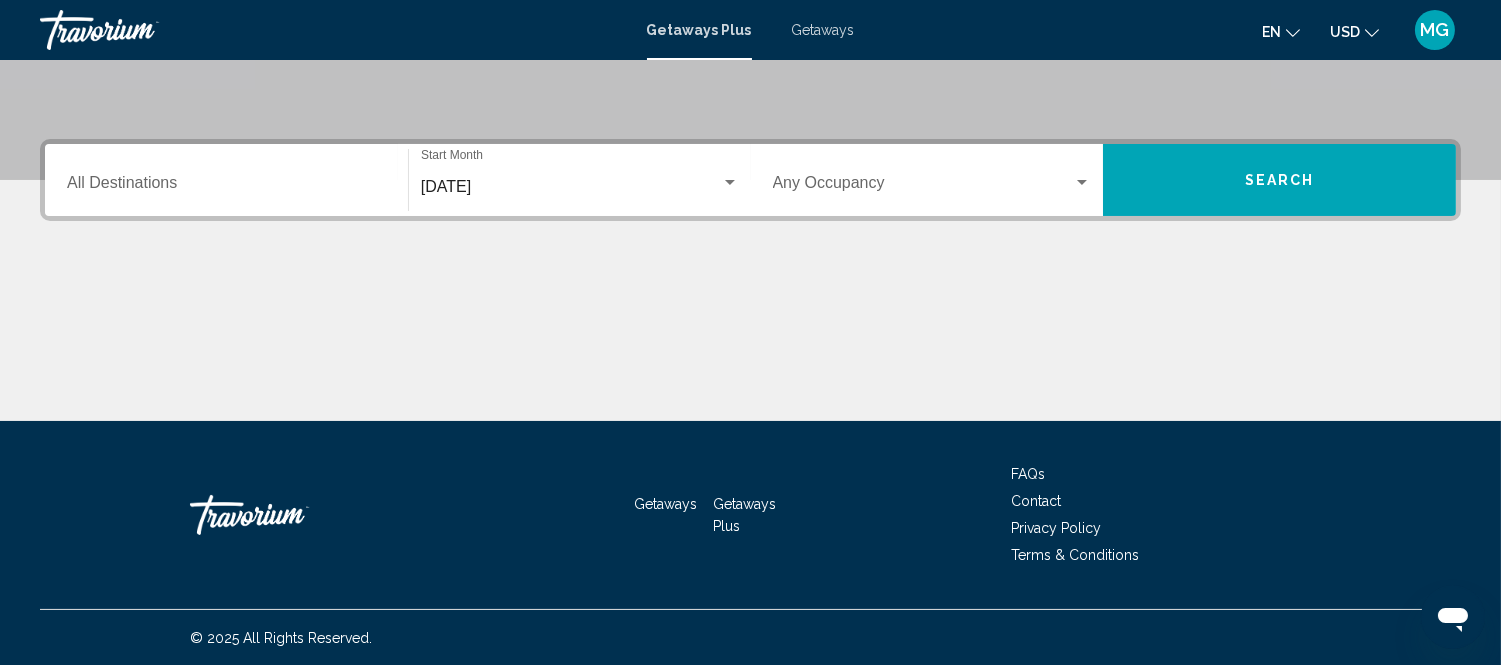 click at bounding box center [1082, 183] 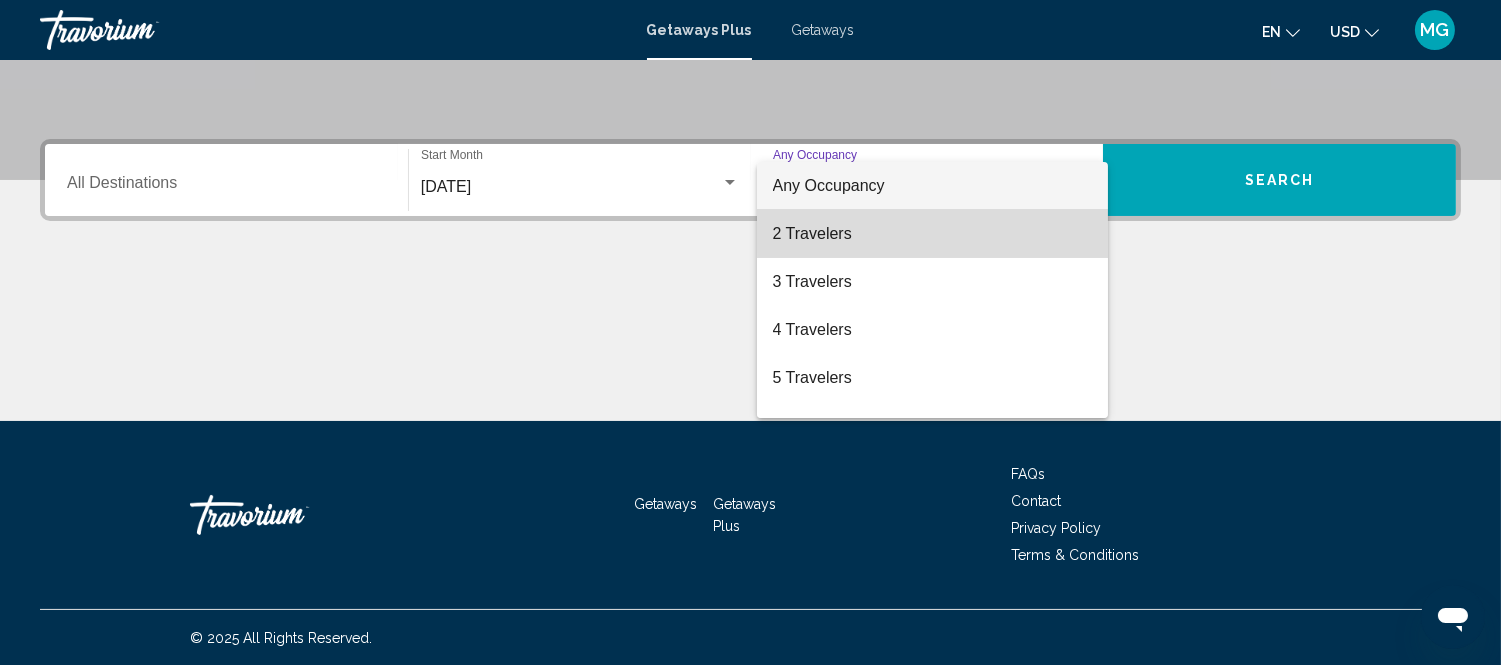 click on "2 Travelers" at bounding box center (932, 234) 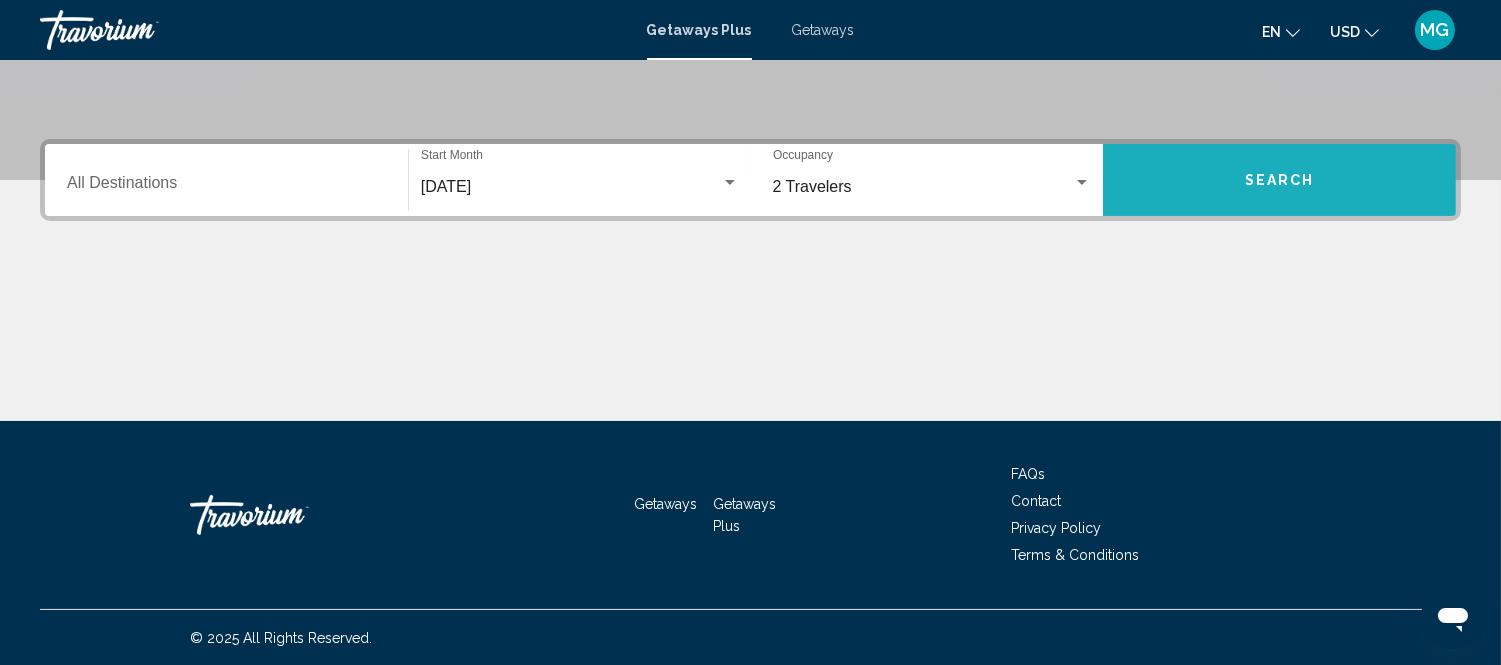 click on "Search" at bounding box center (1279, 180) 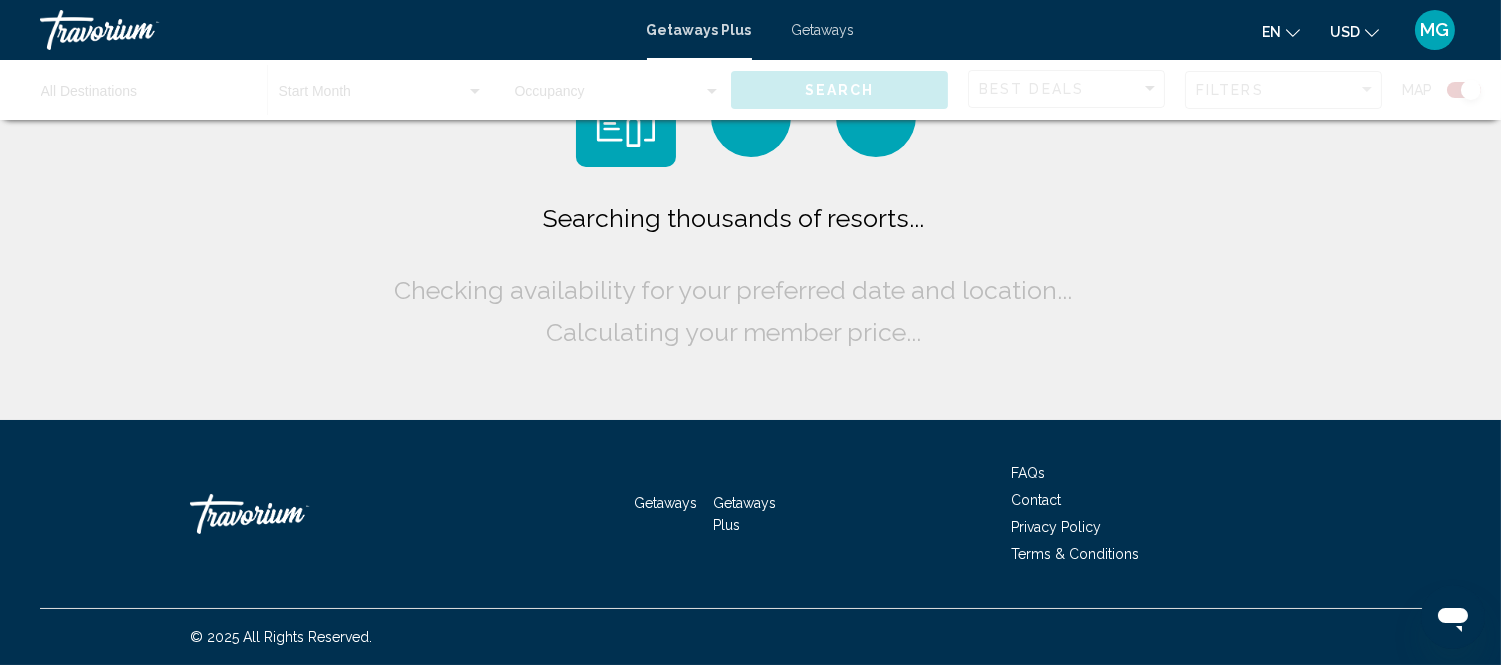 scroll, scrollTop: 0, scrollLeft: 0, axis: both 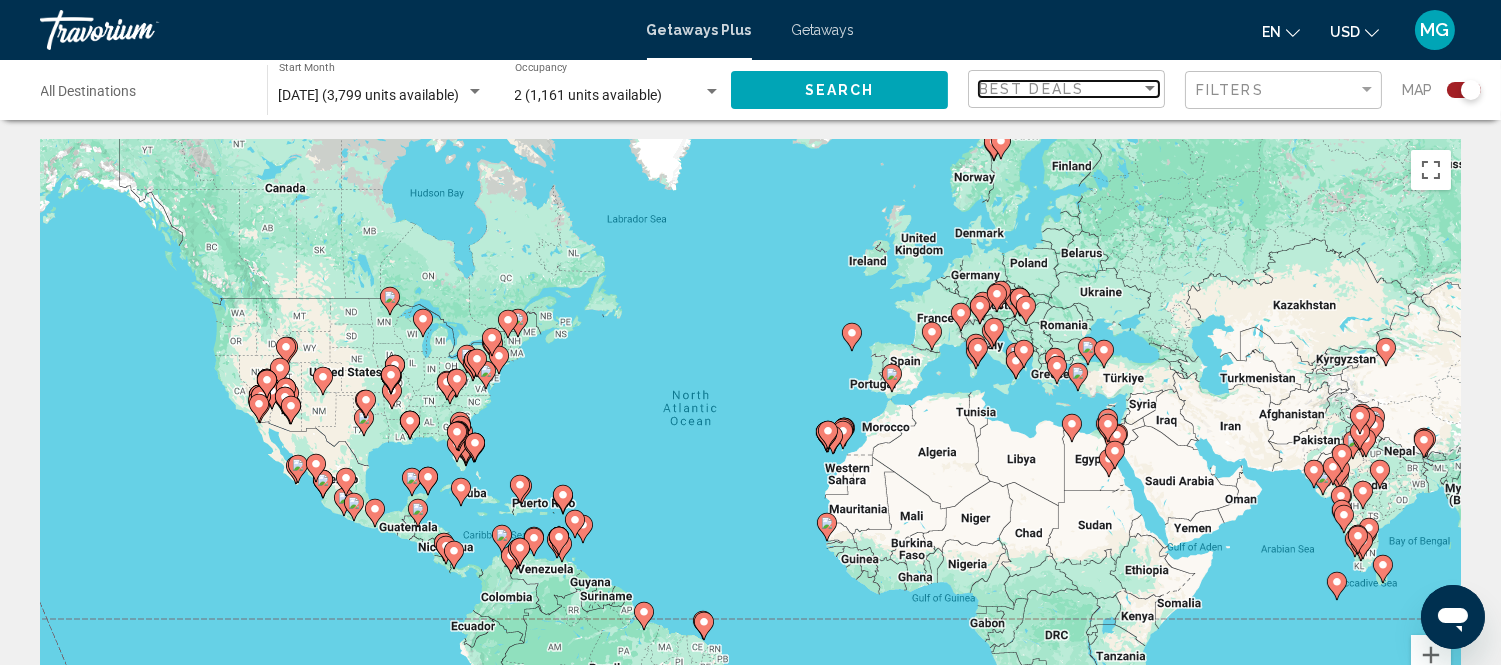 click at bounding box center (1150, 88) 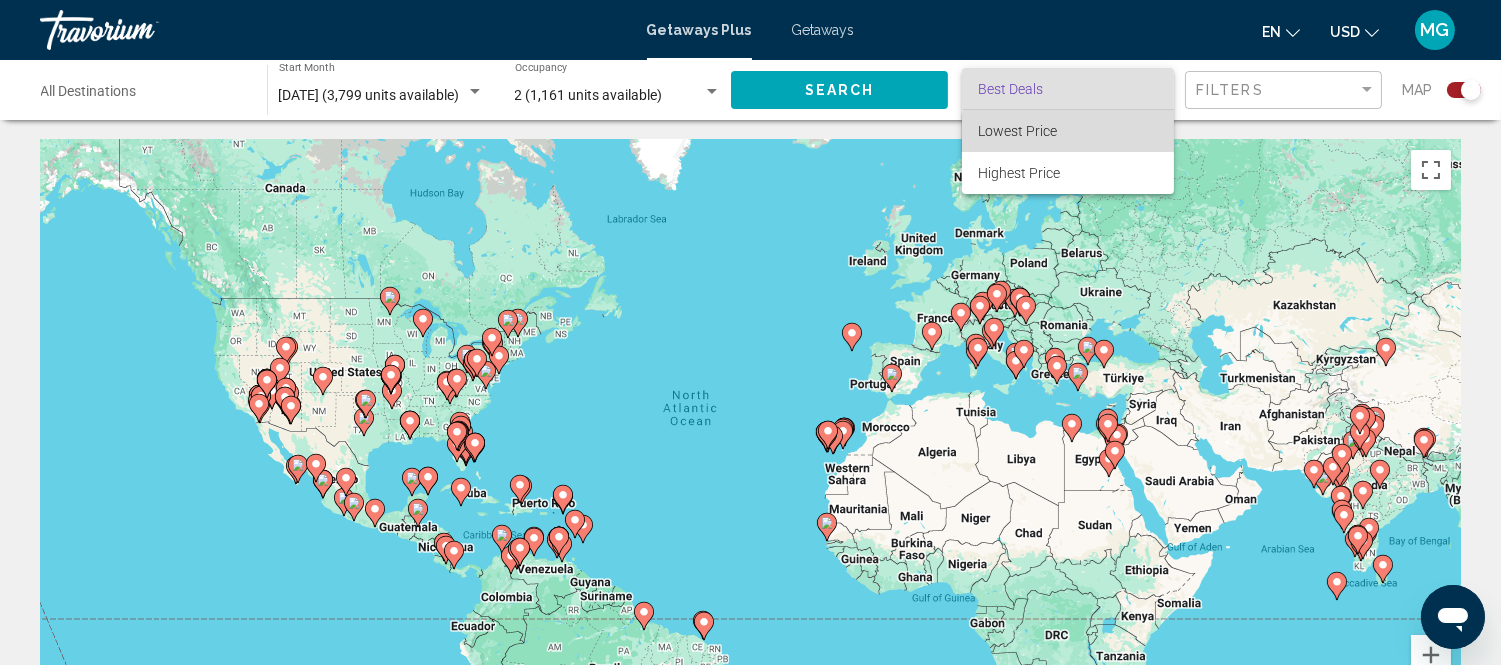 click on "Lowest Price" at bounding box center (1068, 131) 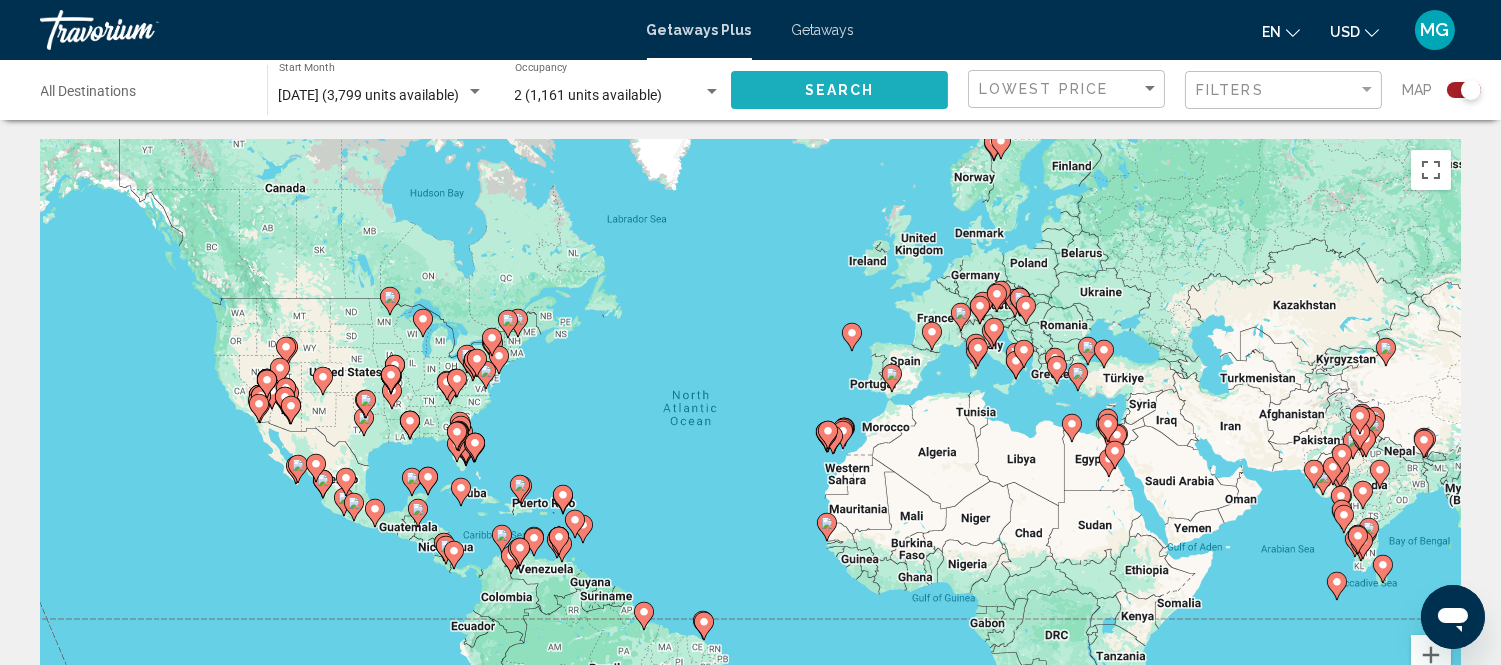 click on "Search" 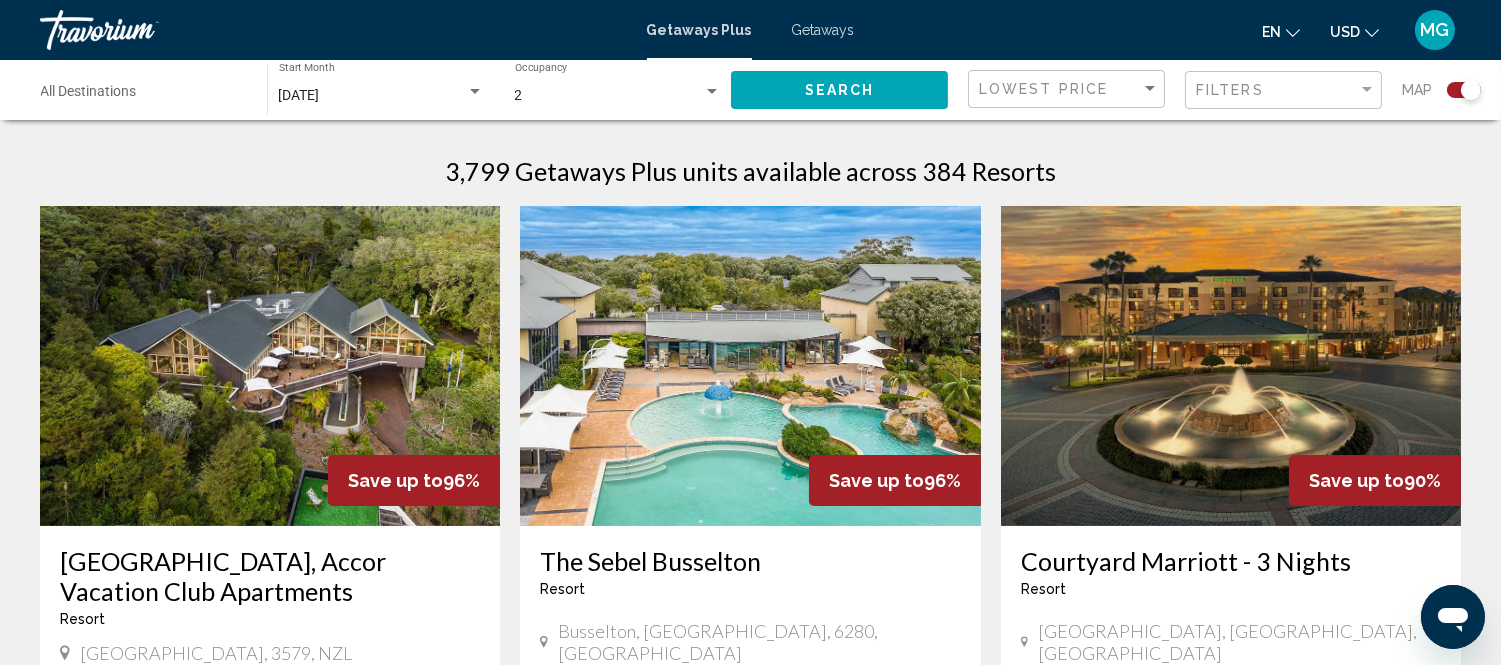 scroll, scrollTop: 693, scrollLeft: 0, axis: vertical 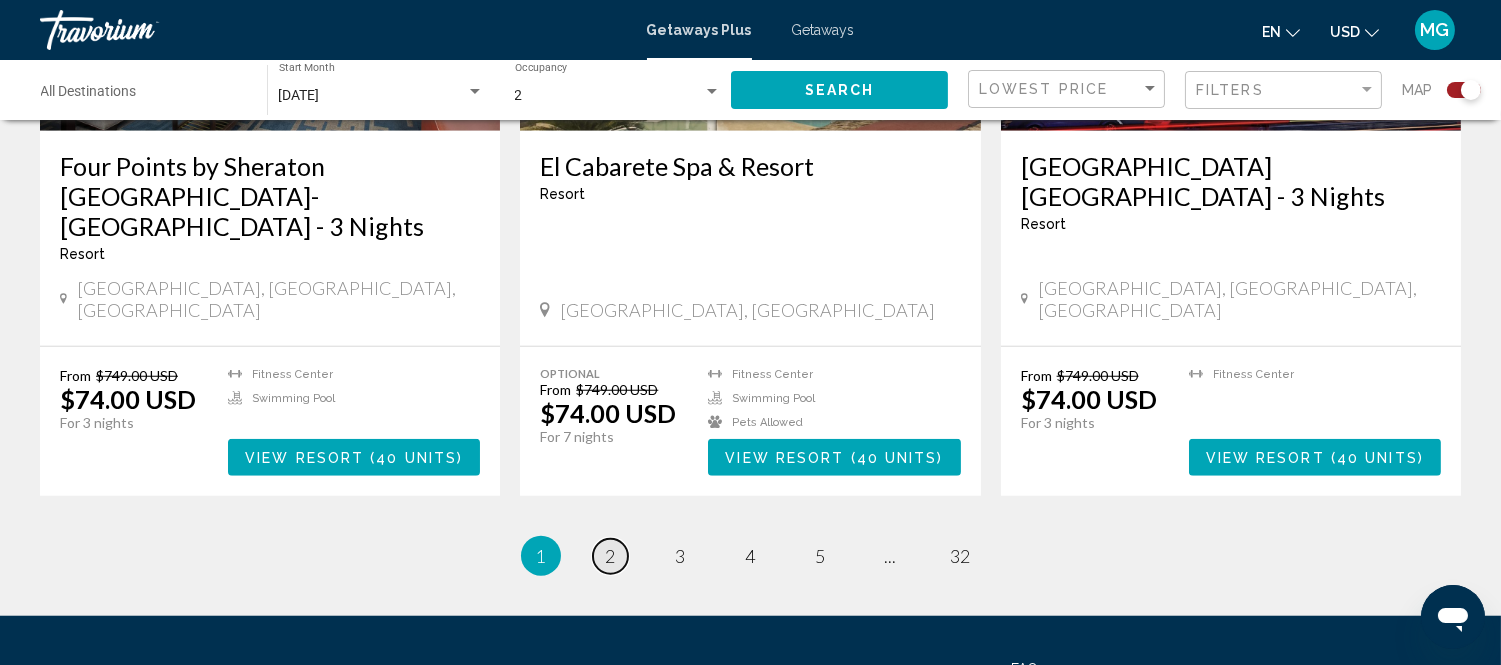 click on "2" at bounding box center [611, 556] 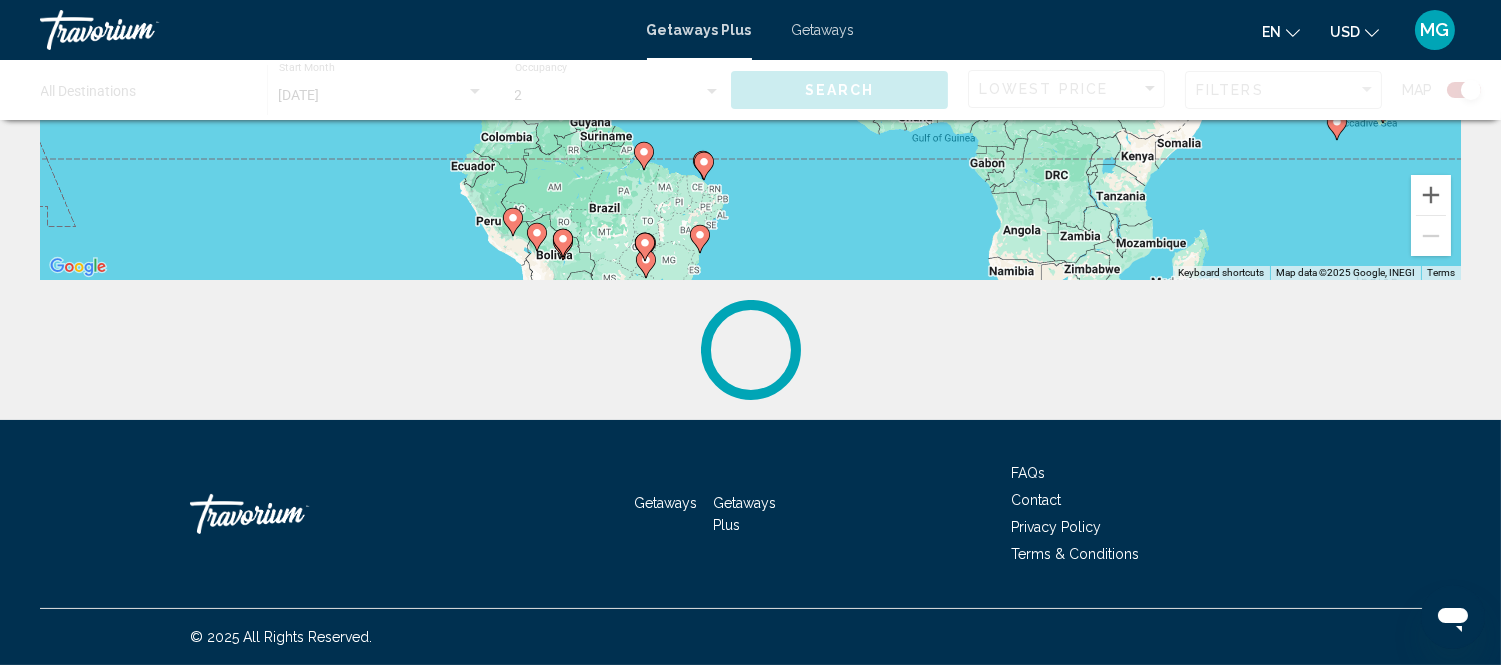 scroll, scrollTop: 0, scrollLeft: 0, axis: both 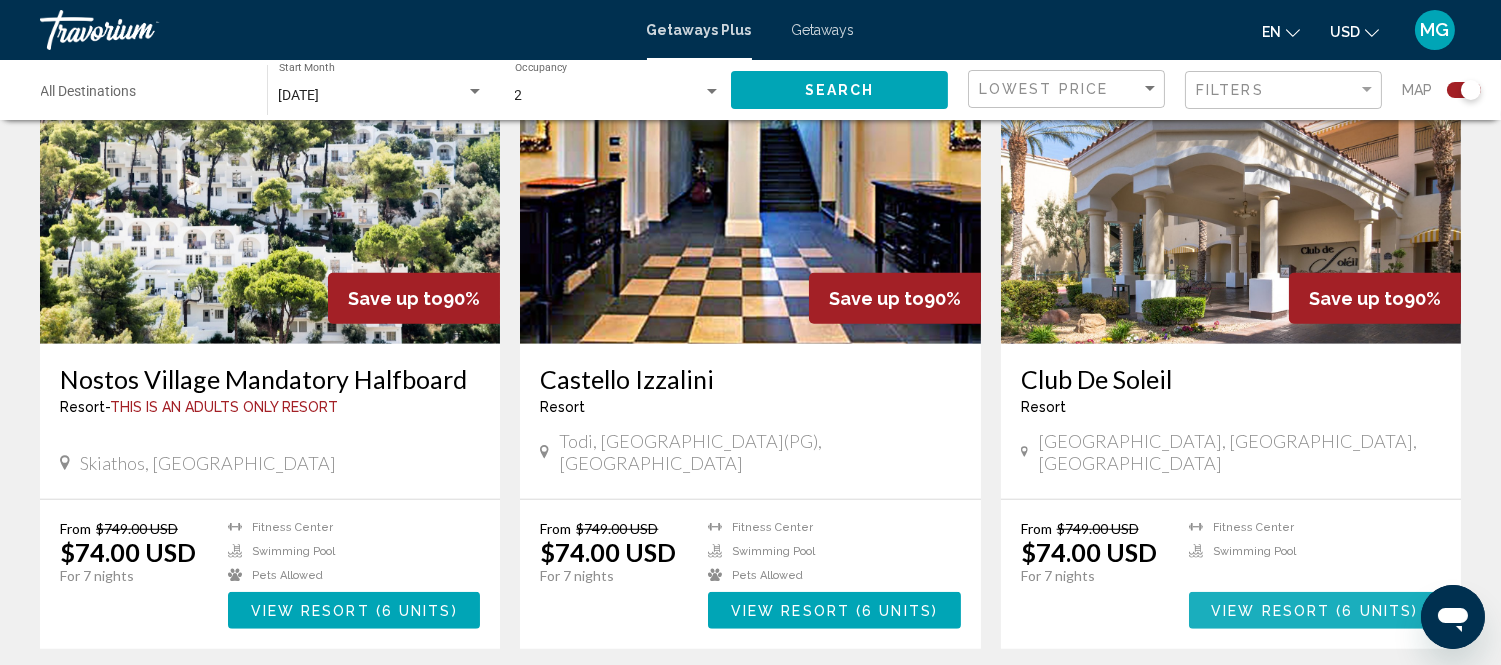 click on "( 6 units )" at bounding box center (1374, 611) 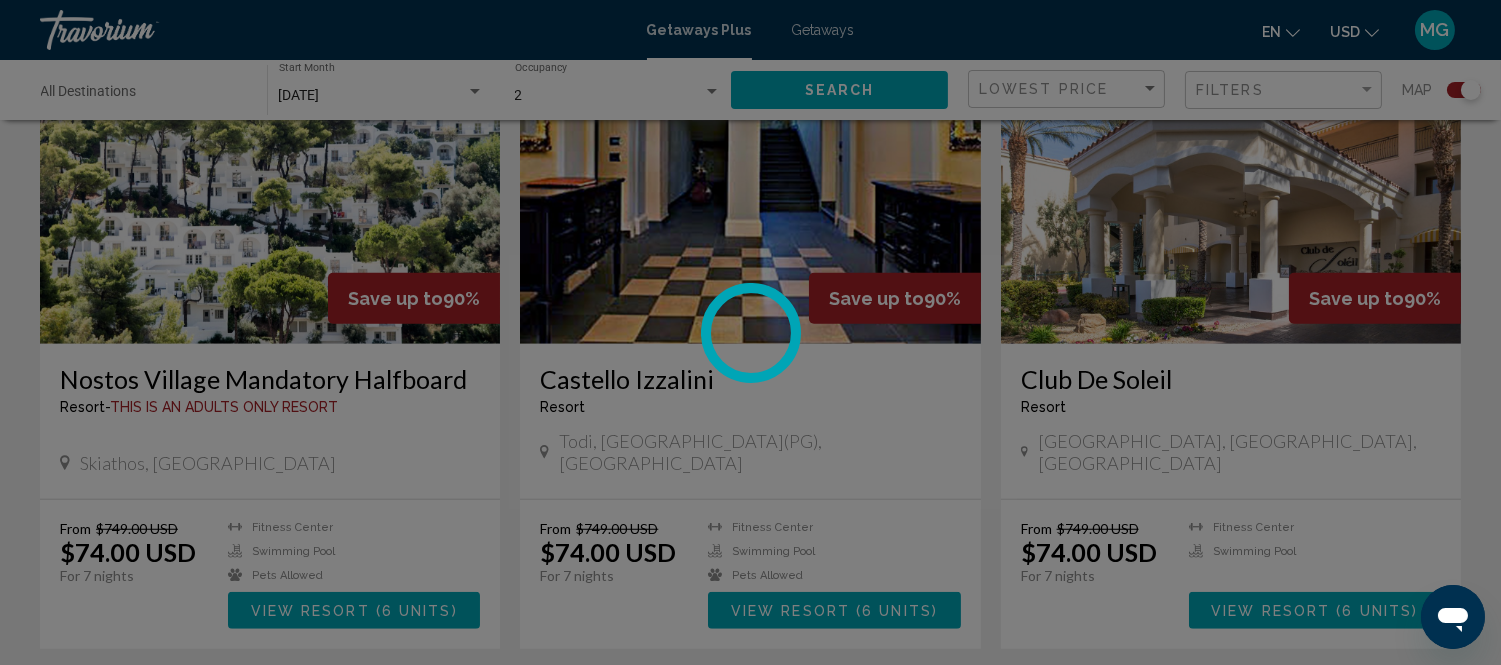 click at bounding box center (750, 332) 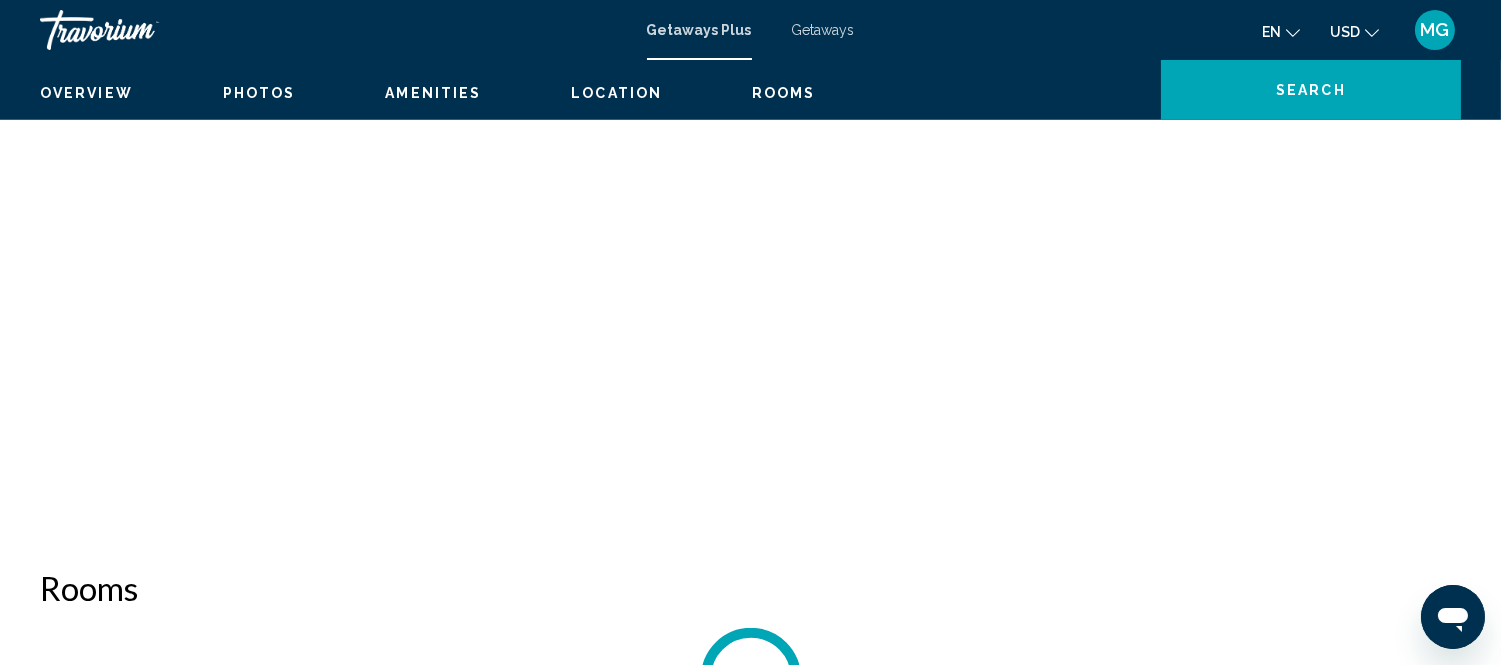 scroll, scrollTop: 27, scrollLeft: 0, axis: vertical 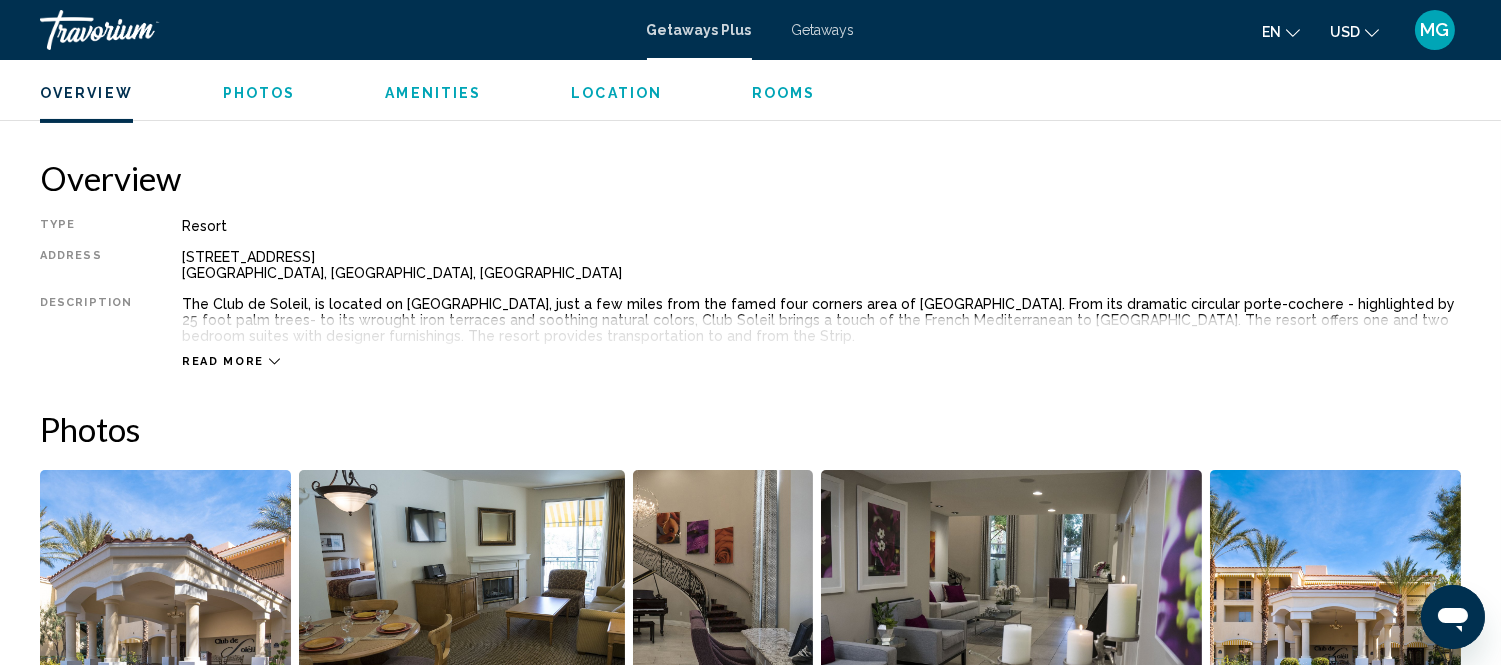 click on "Read more" at bounding box center [223, 361] 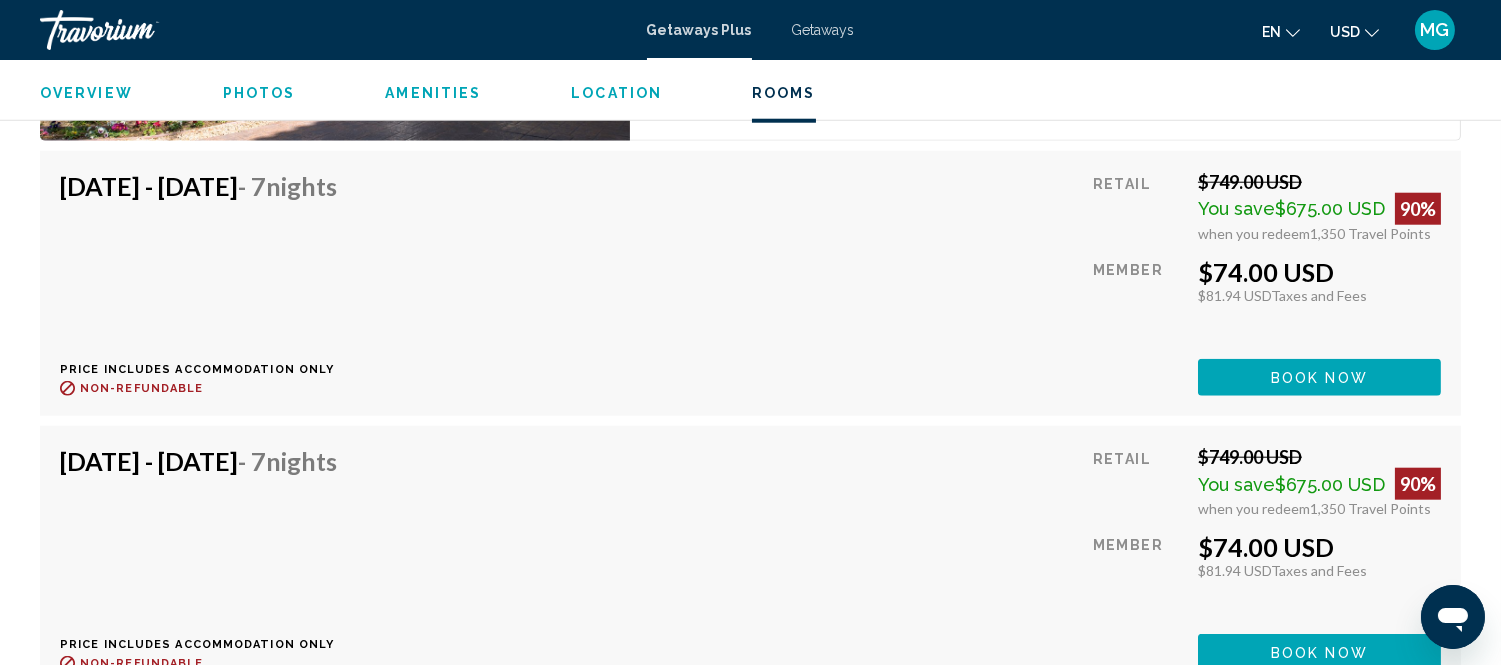 scroll, scrollTop: 3800, scrollLeft: 0, axis: vertical 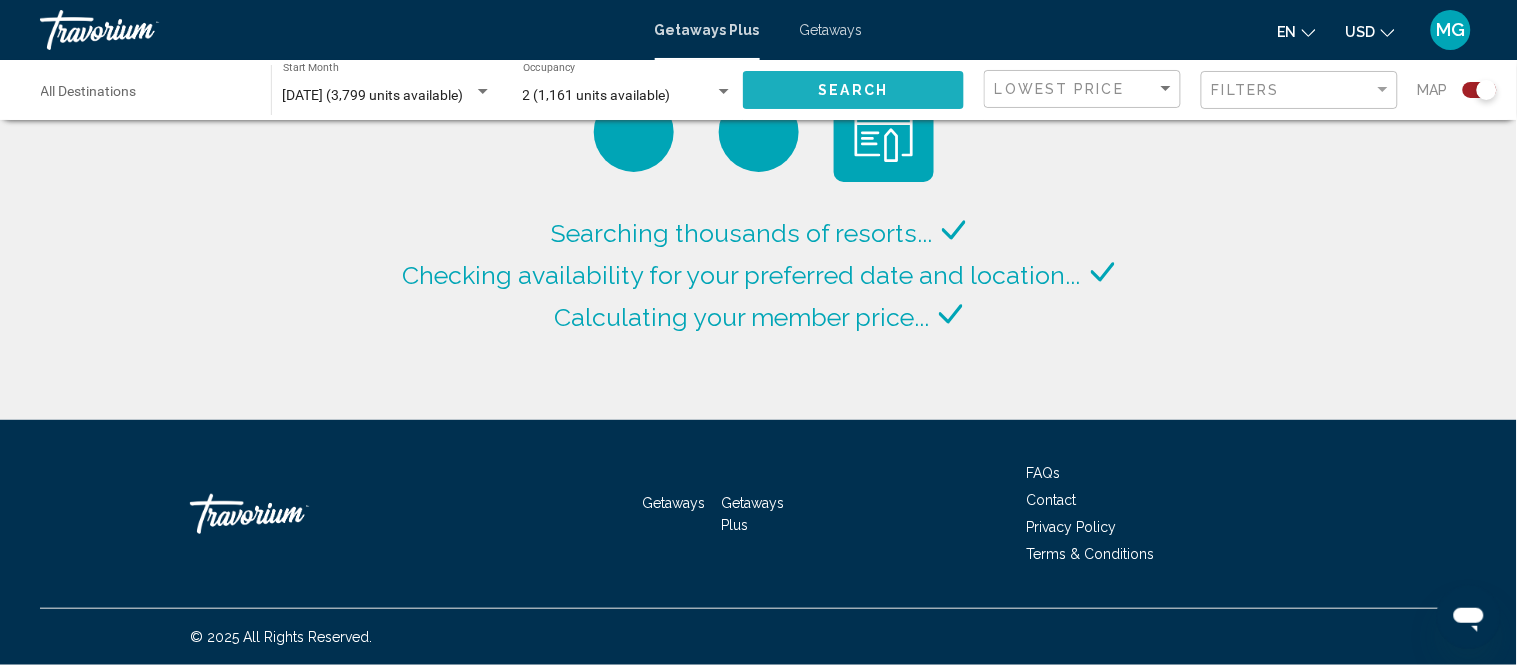 click on "Search" 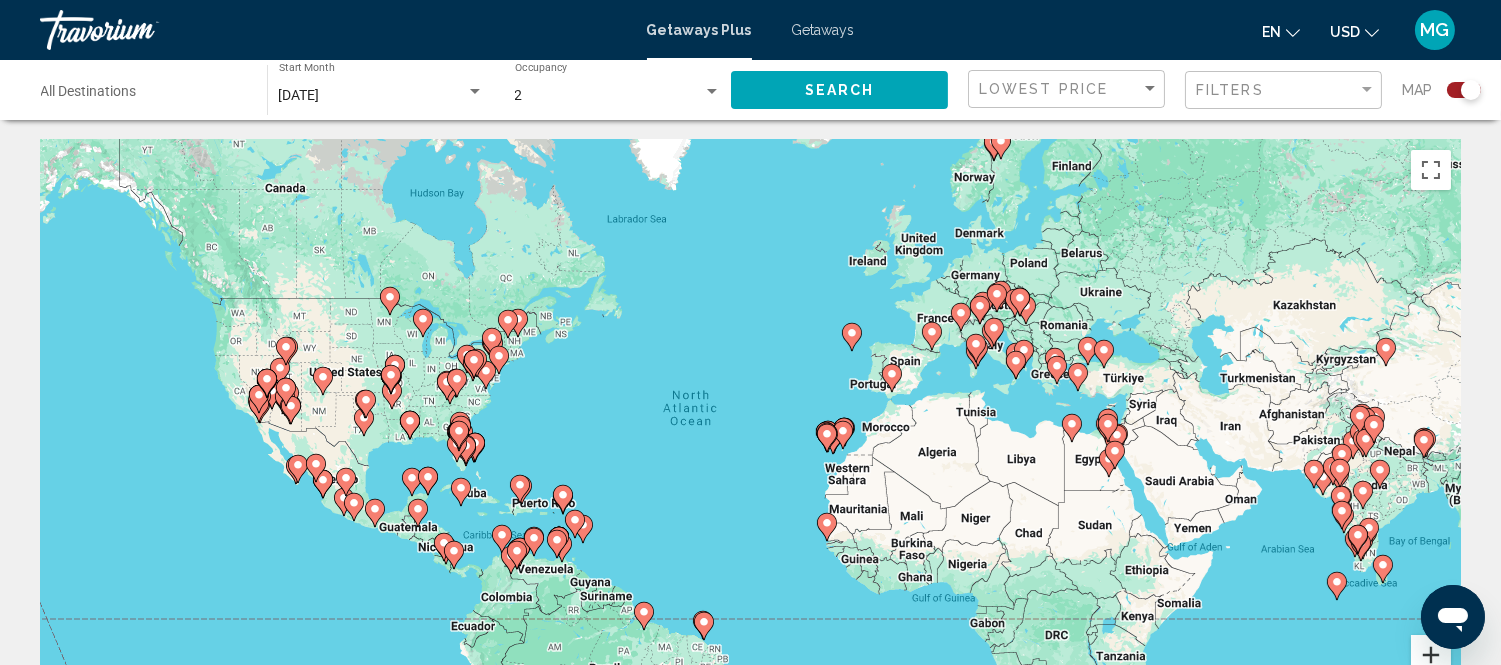 click at bounding box center [1431, 655] 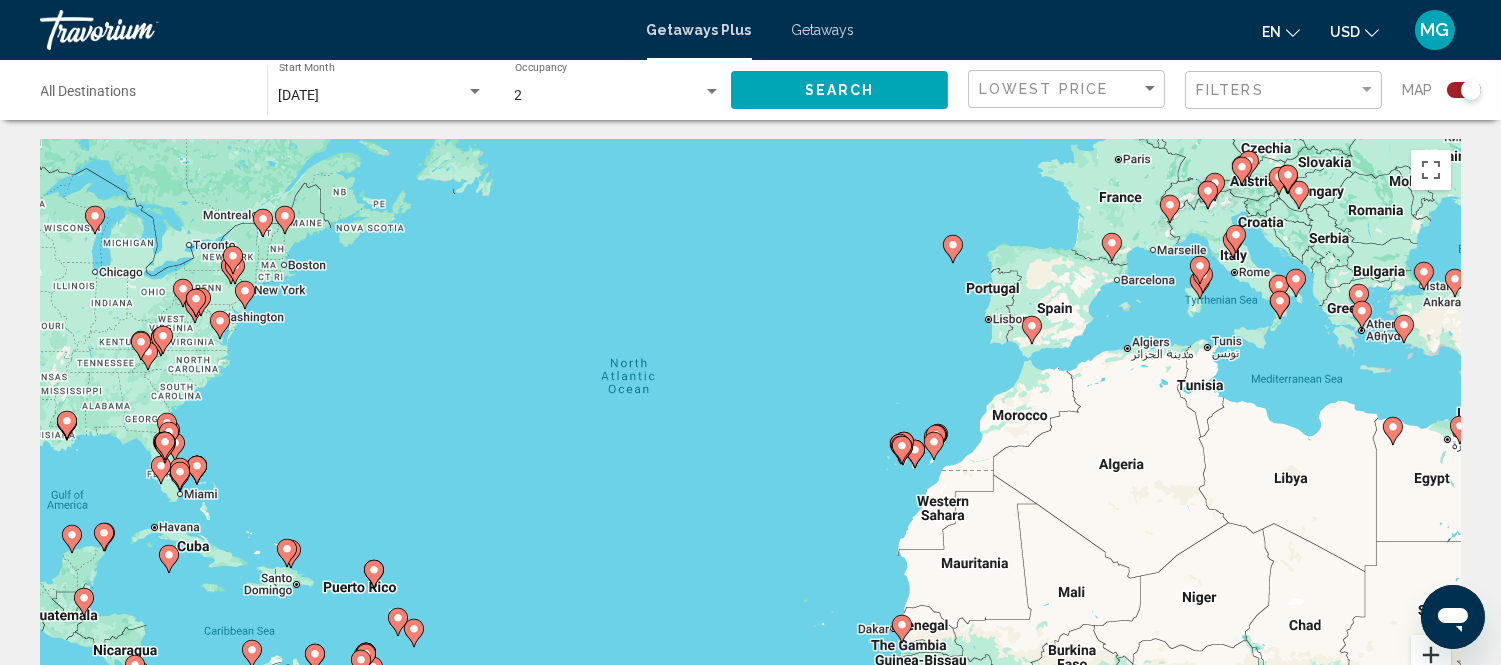 click at bounding box center (1431, 655) 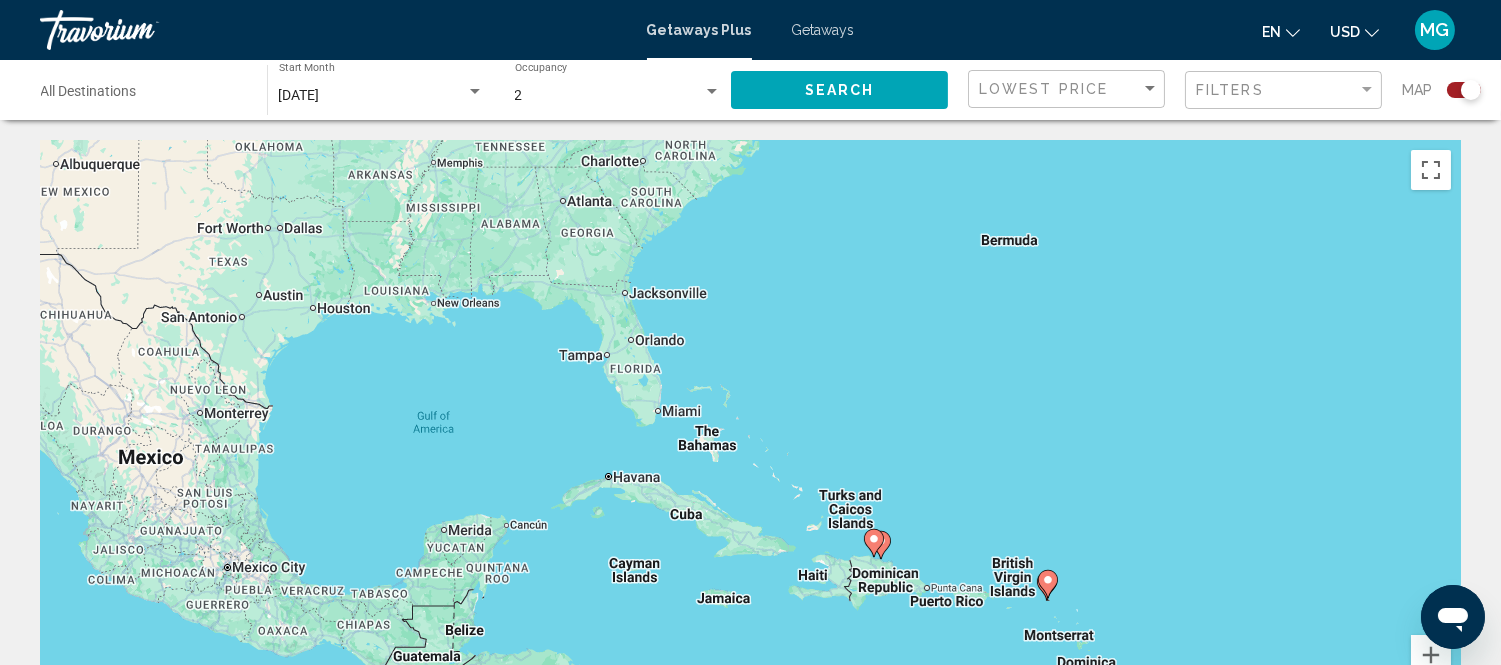 drag, startPoint x: 228, startPoint y: 473, endPoint x: 1280, endPoint y: 333, distance: 1061.2747 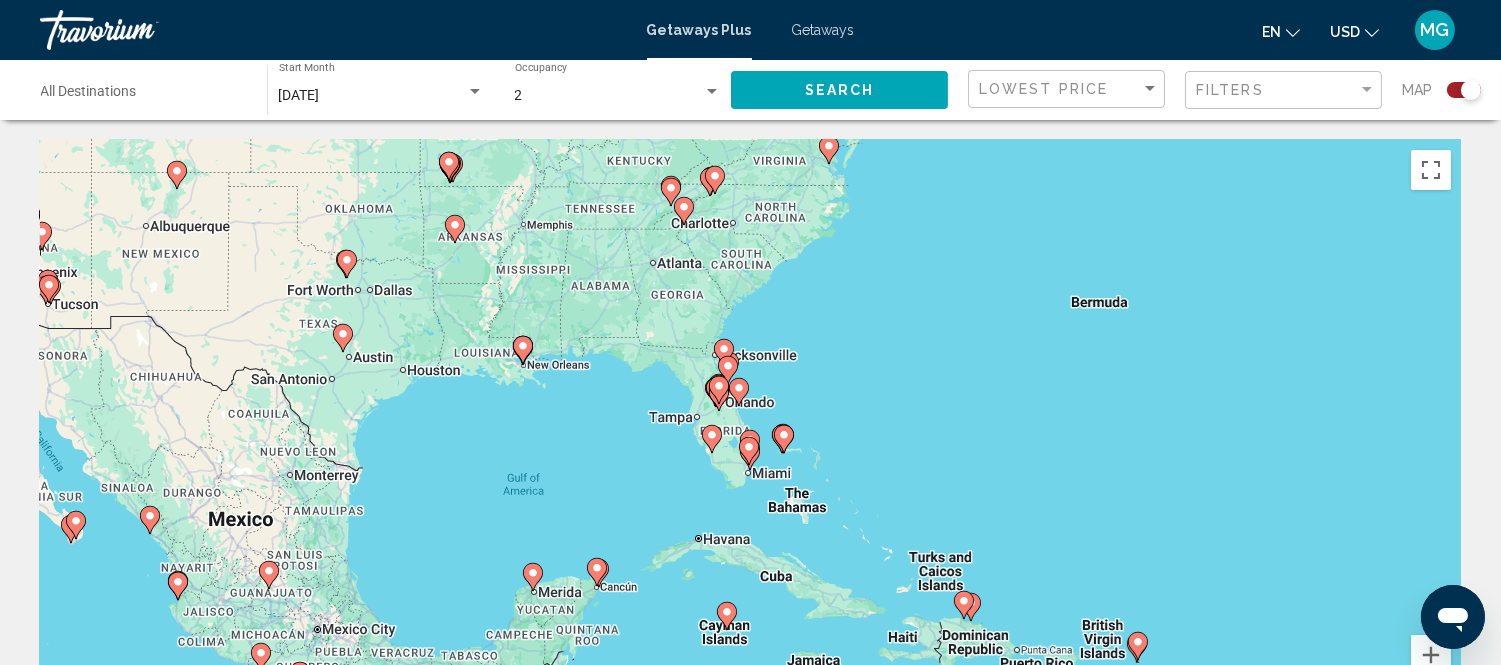 drag, startPoint x: 344, startPoint y: 363, endPoint x: 437, endPoint y: 432, distance: 115.80155 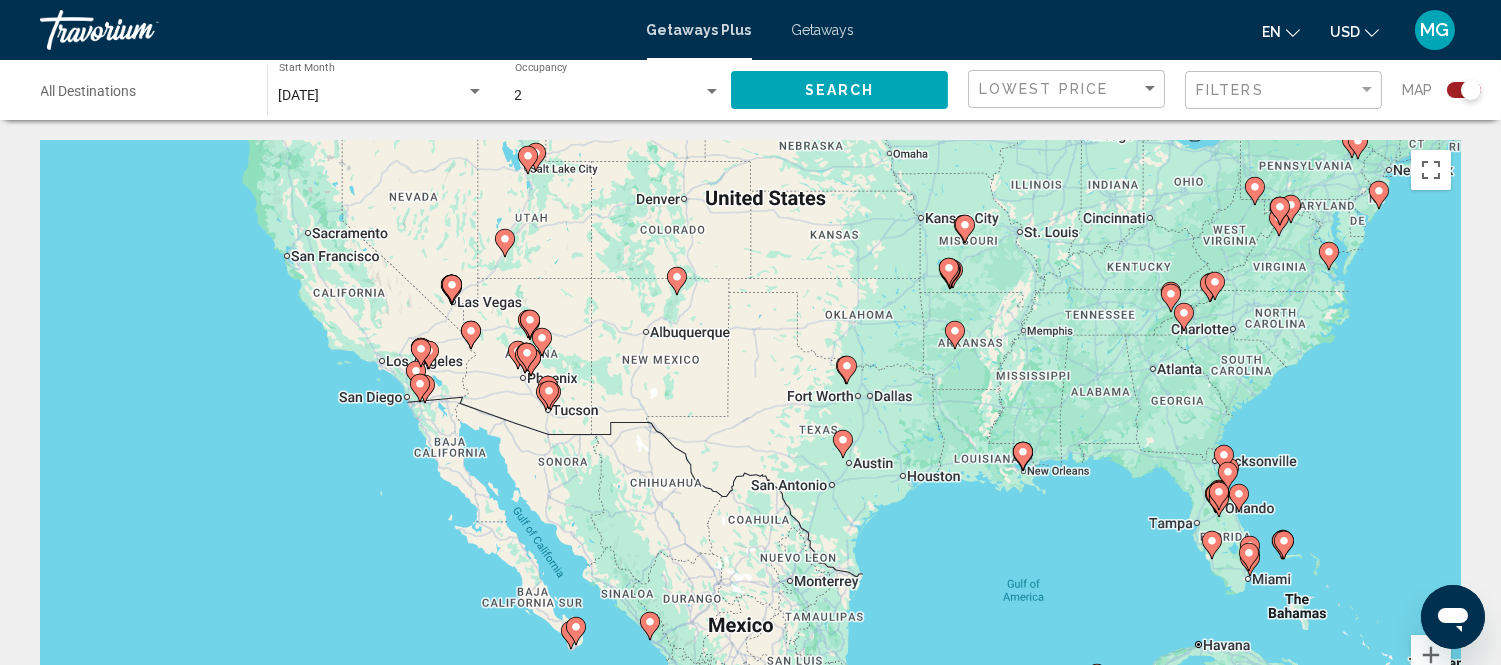 drag, startPoint x: 191, startPoint y: 414, endPoint x: 755, endPoint y: 580, distance: 587.92175 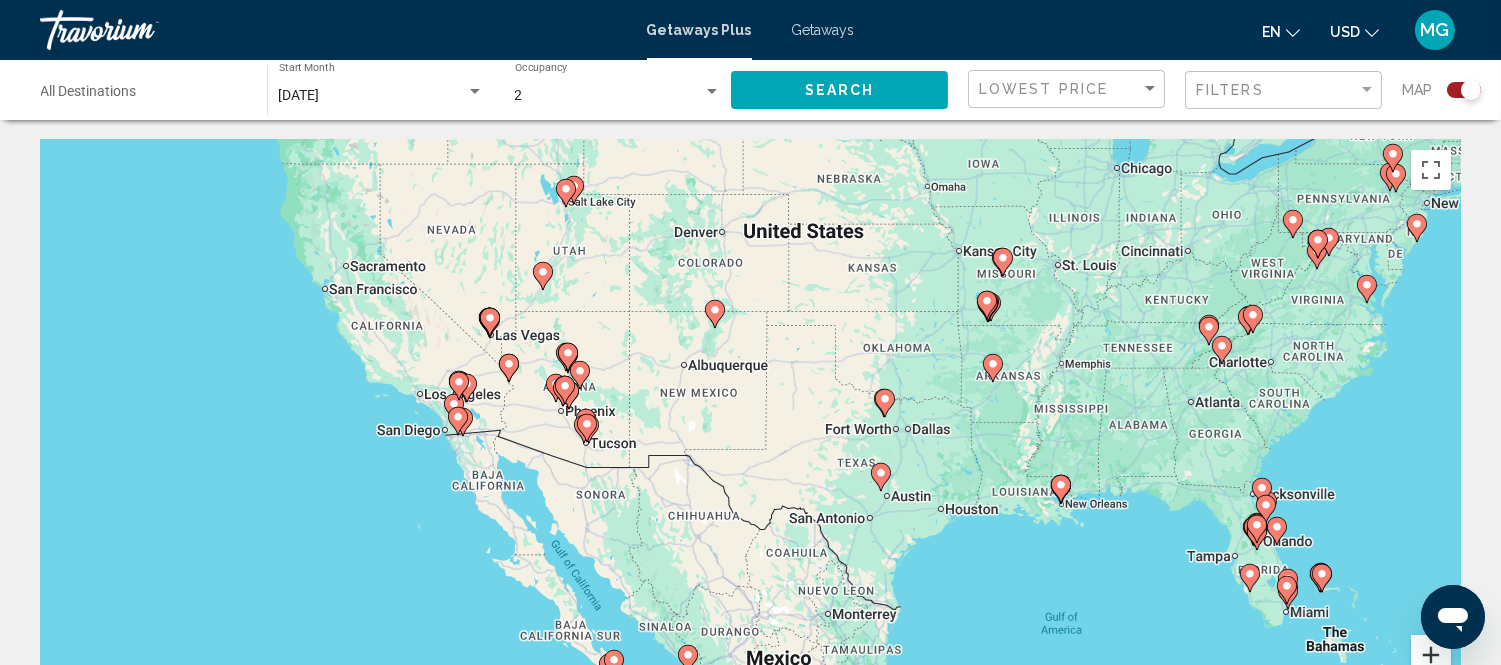 click at bounding box center (1431, 655) 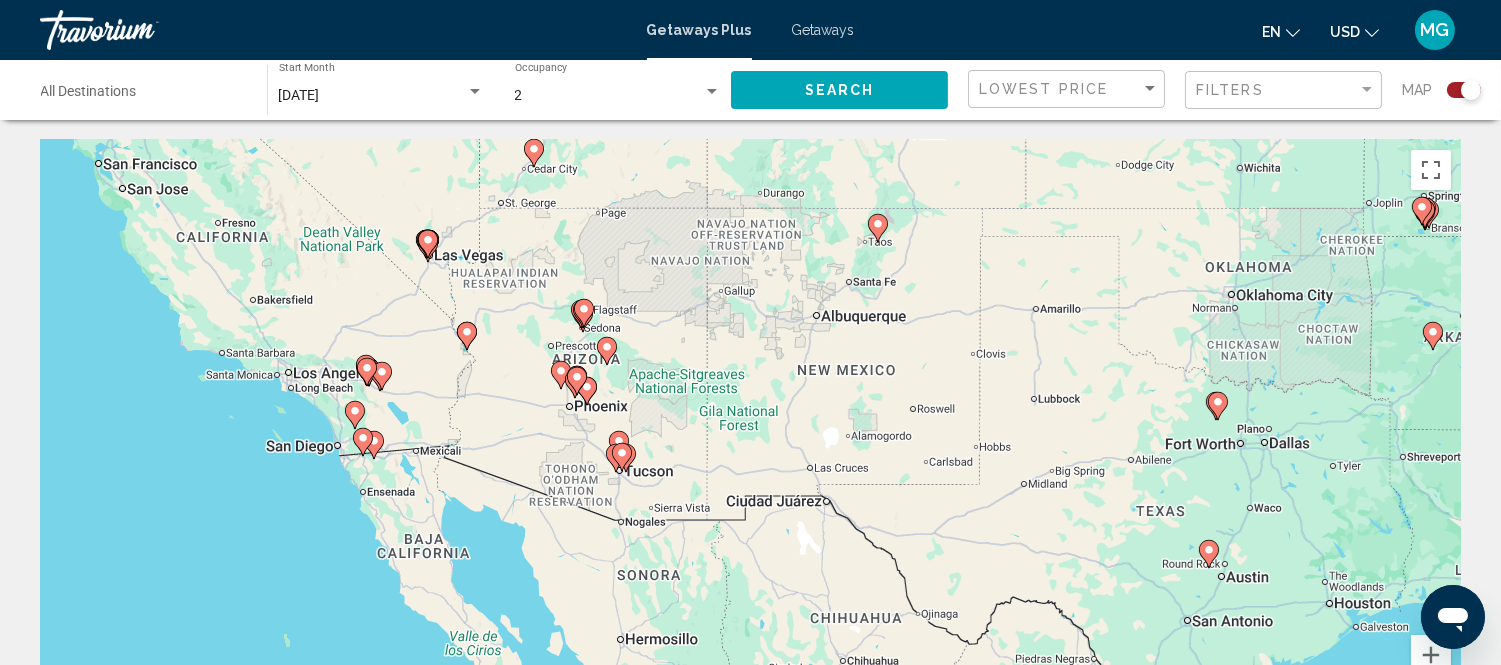 drag, startPoint x: 270, startPoint y: 538, endPoint x: 471, endPoint y: 563, distance: 202.54877 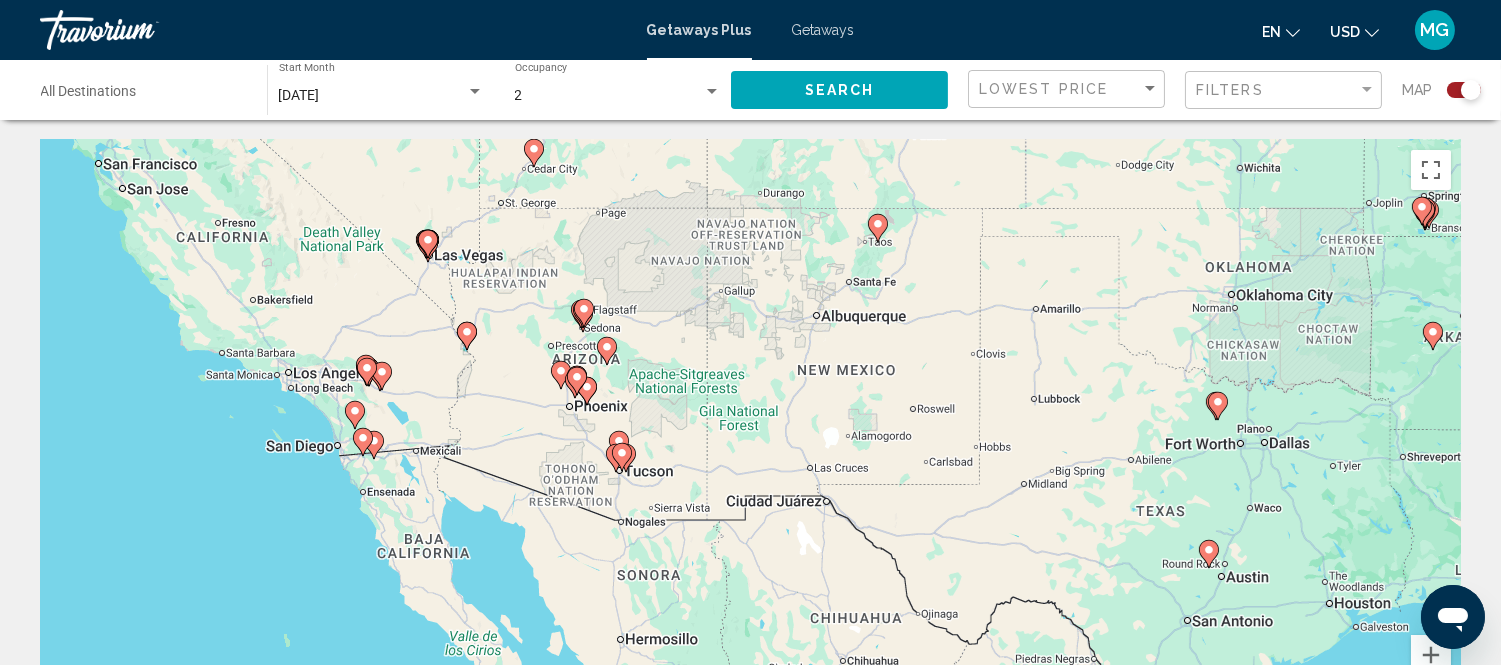 click 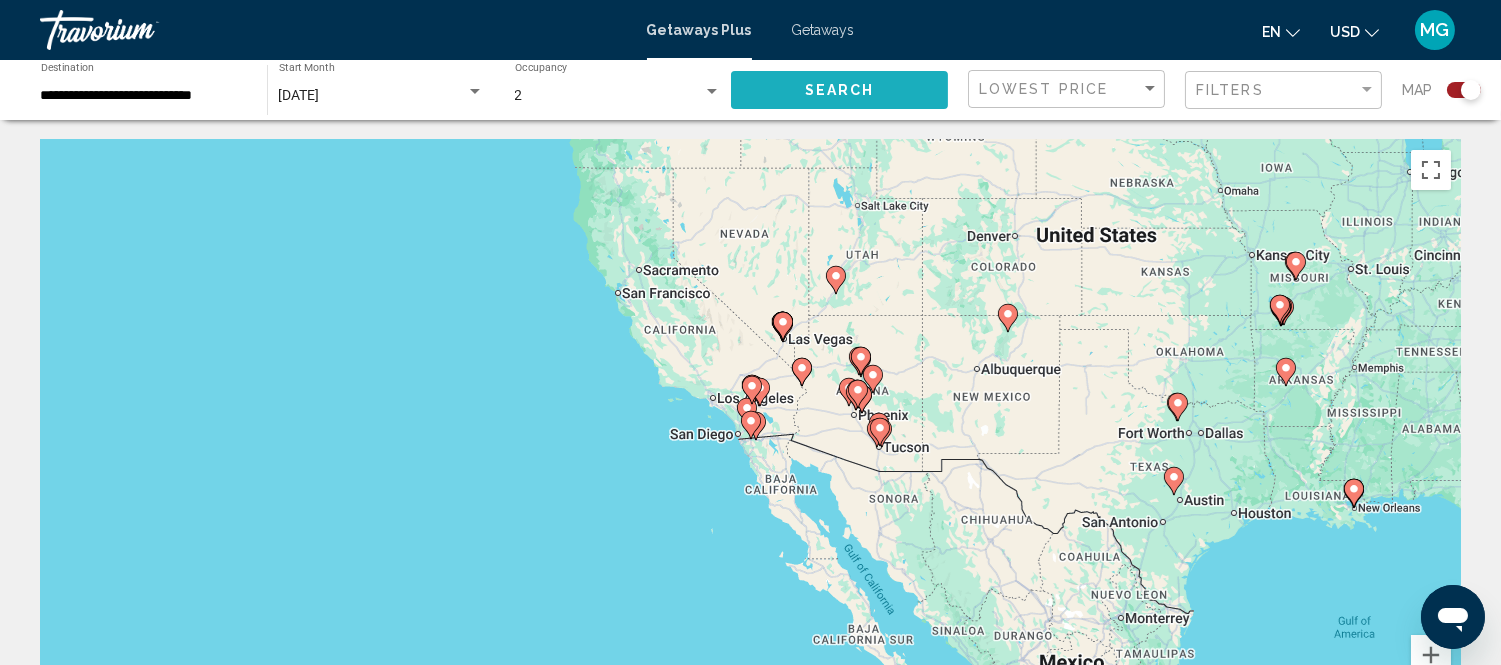 click on "Search" 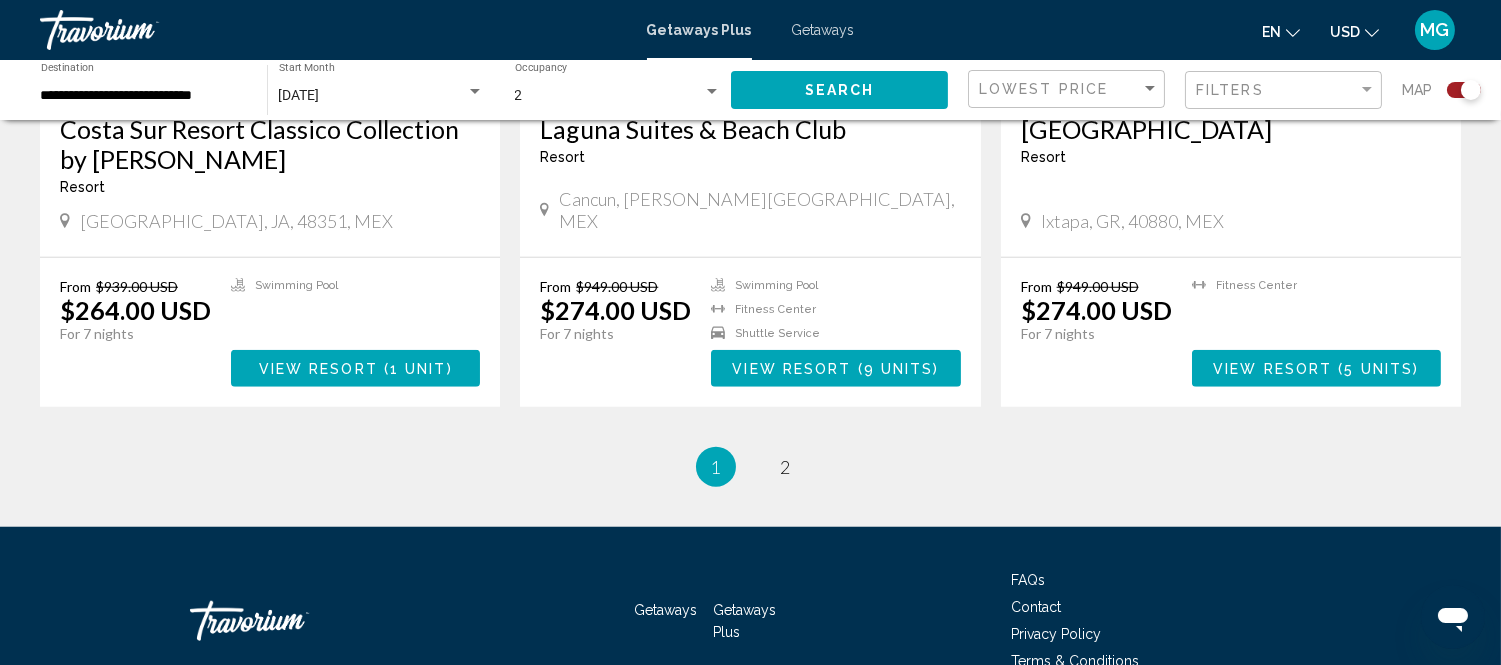 scroll, scrollTop: 3104, scrollLeft: 0, axis: vertical 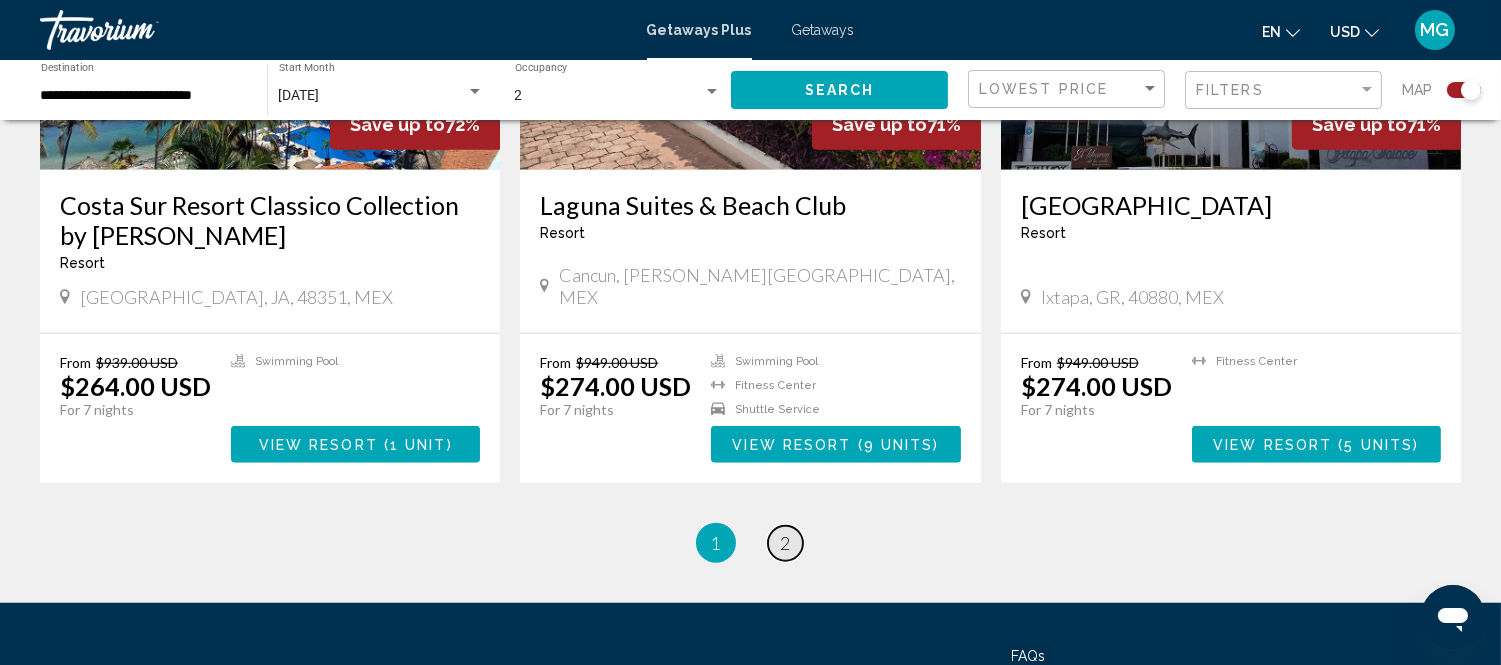click on "2" at bounding box center (786, 543) 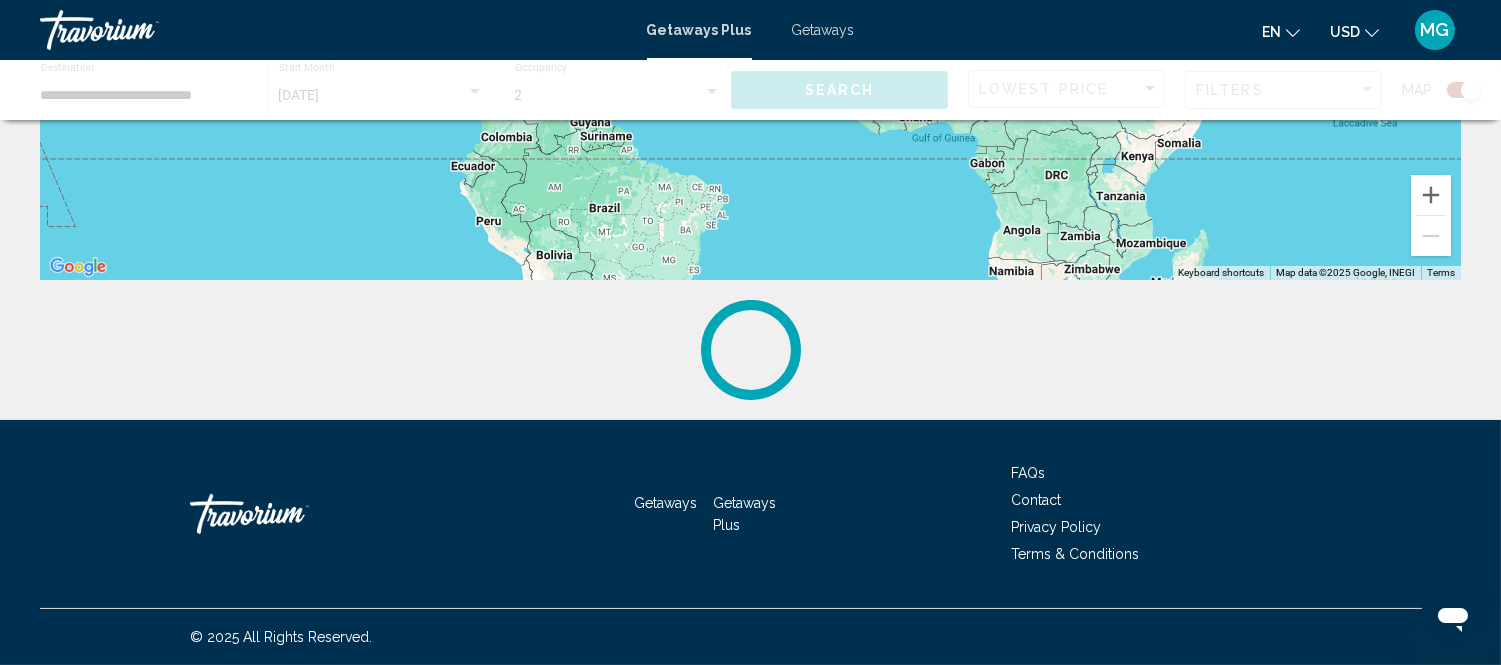 scroll, scrollTop: 0, scrollLeft: 0, axis: both 